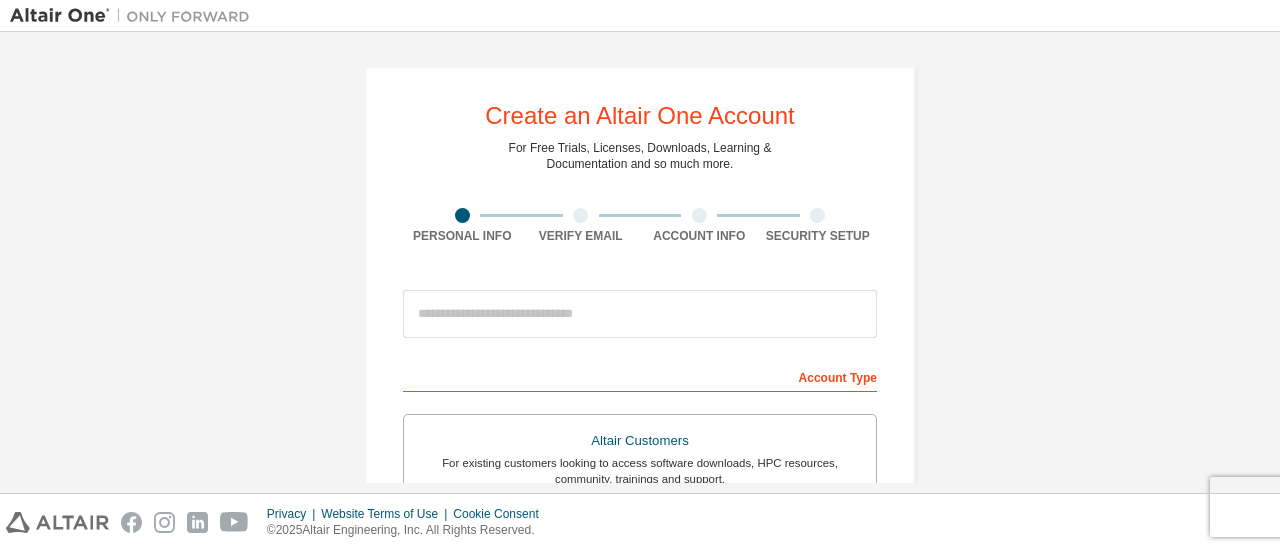 scroll, scrollTop: 0, scrollLeft: 0, axis: both 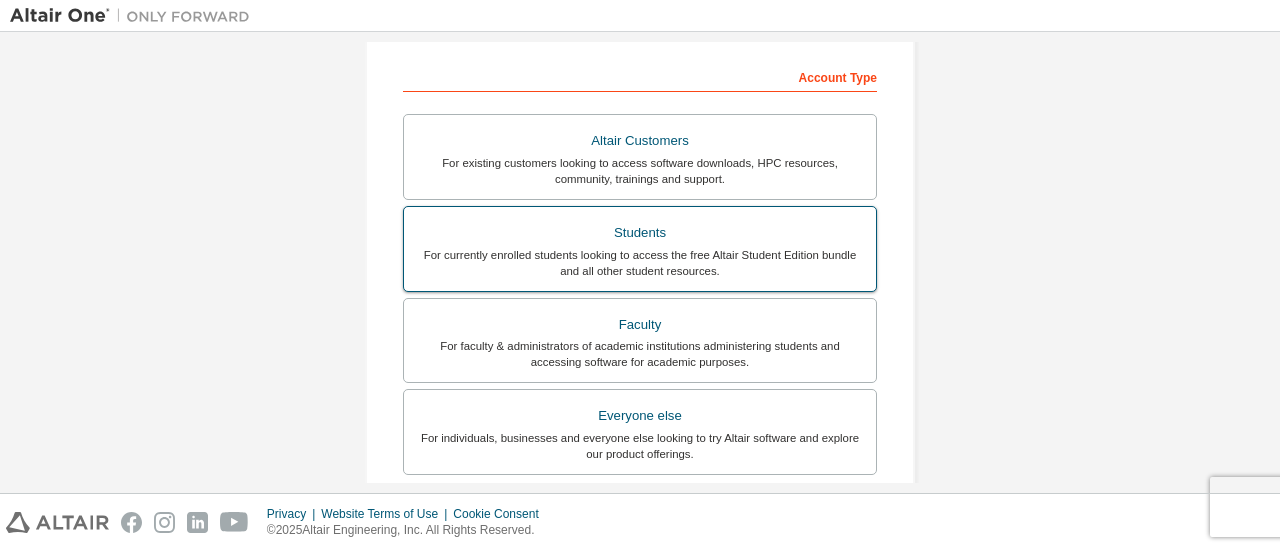 click on "Students" at bounding box center [640, 233] 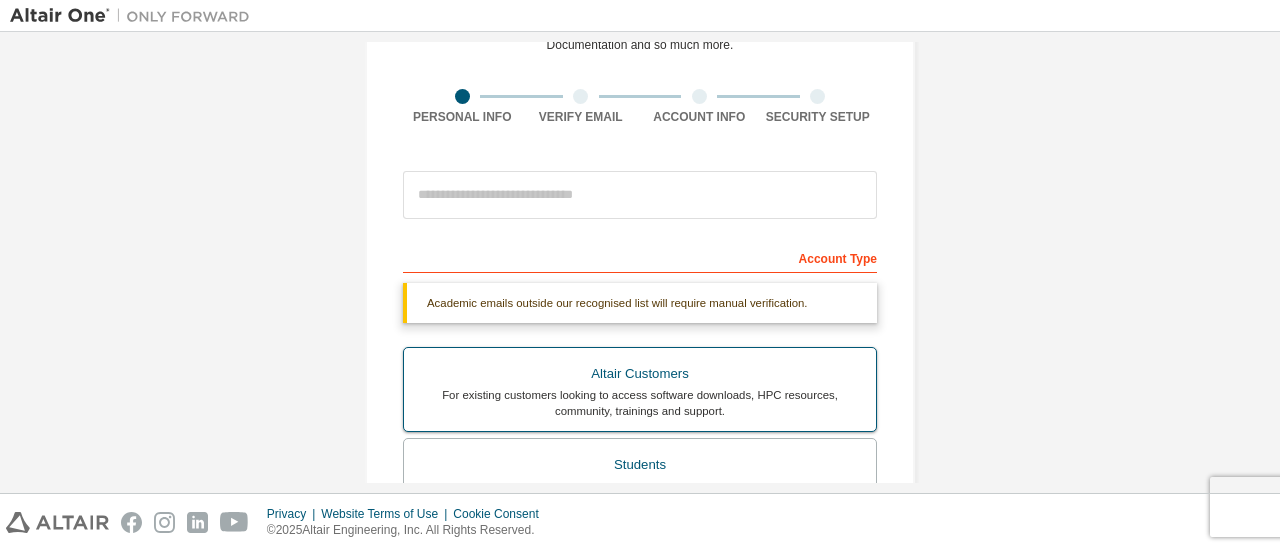 scroll, scrollTop: 100, scrollLeft: 0, axis: vertical 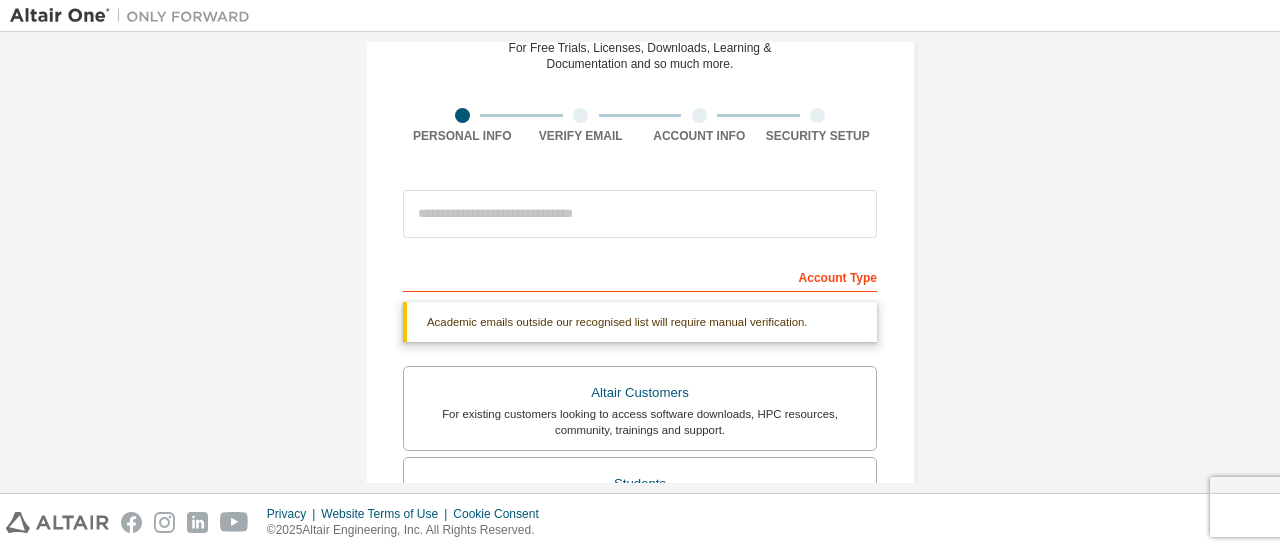 click on "Account Type" at bounding box center [640, 276] 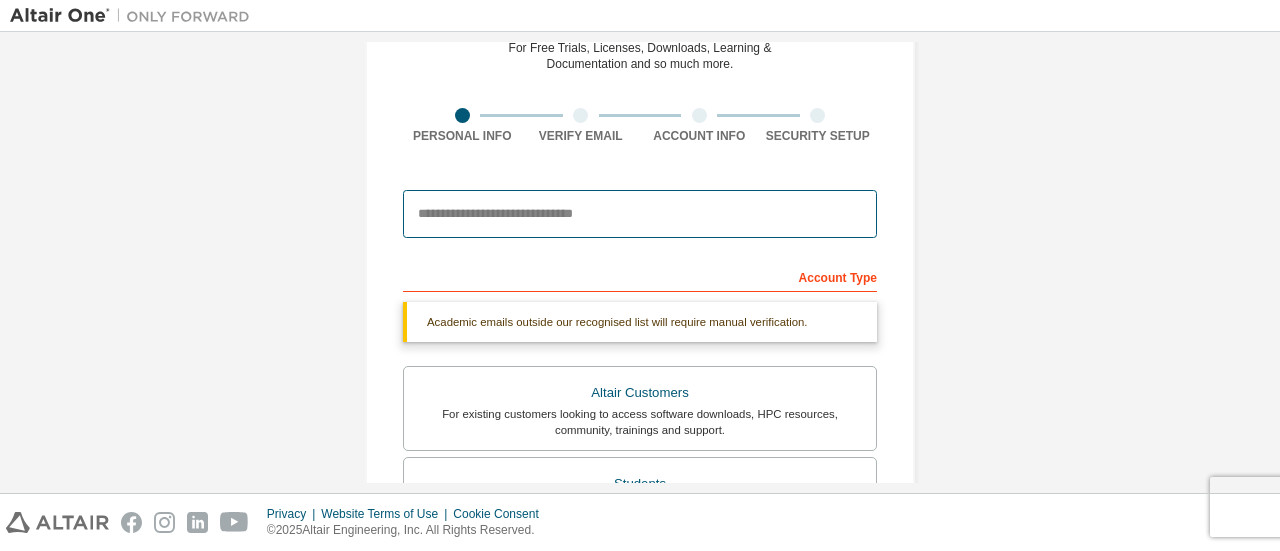 click at bounding box center (640, 214) 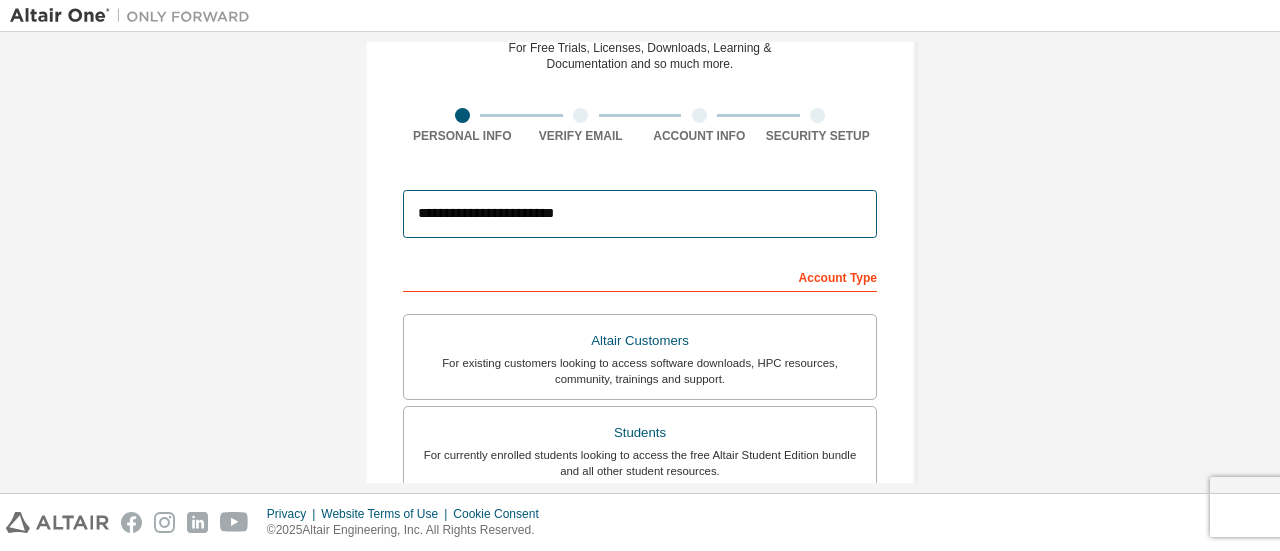 click on "**********" at bounding box center [640, 214] 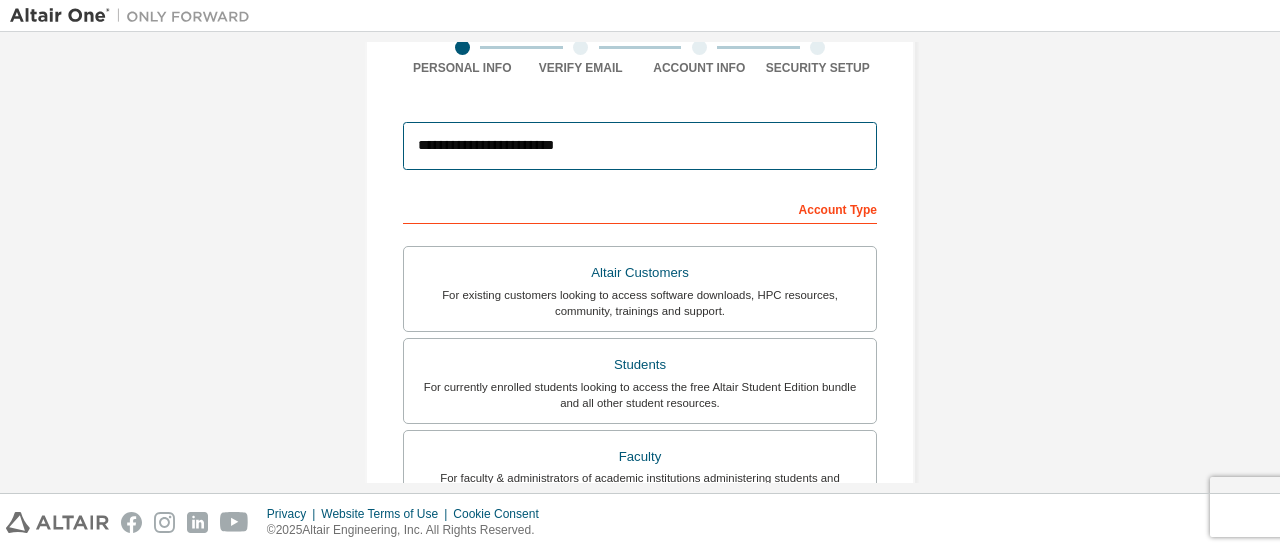scroll, scrollTop: 200, scrollLeft: 0, axis: vertical 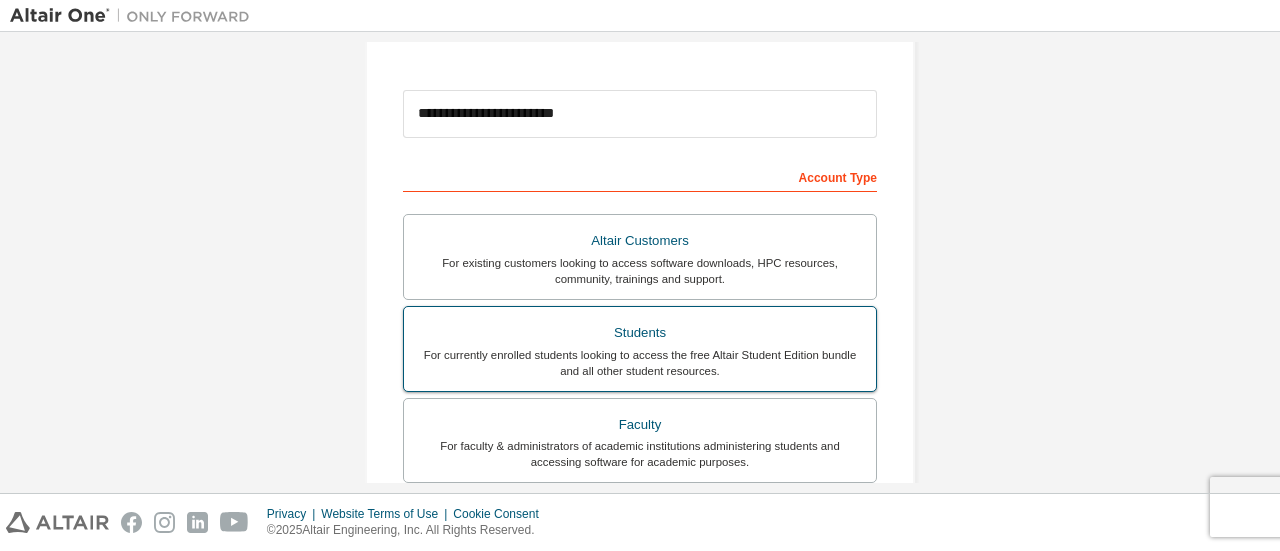click on "For currently enrolled students looking to access the free Altair Student Edition bundle and all other student resources." at bounding box center [640, 363] 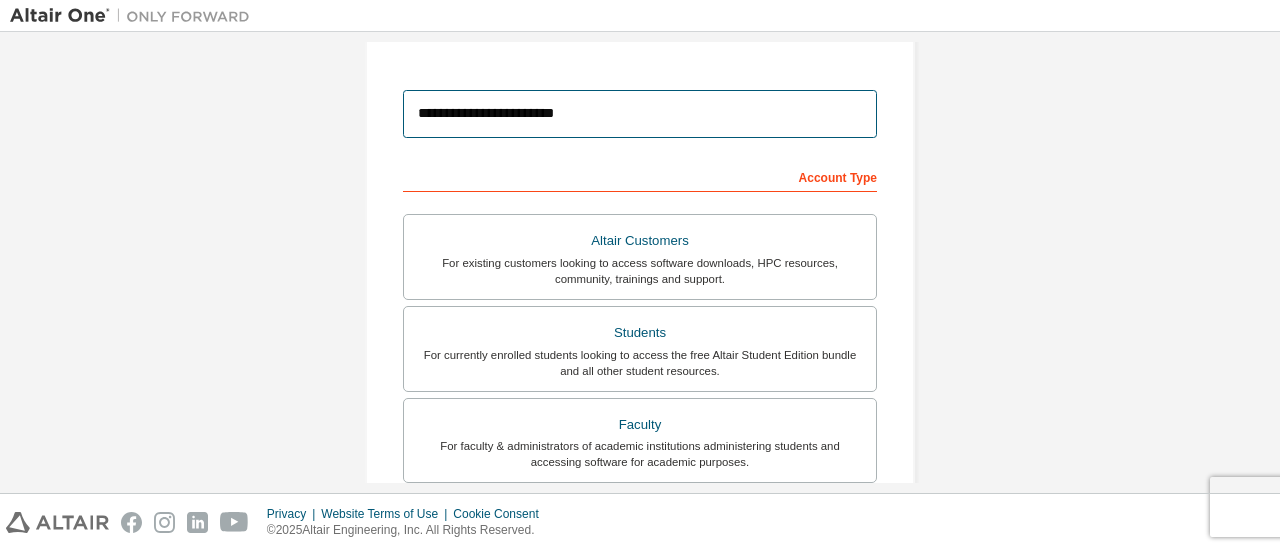 click on "**********" at bounding box center (640, 114) 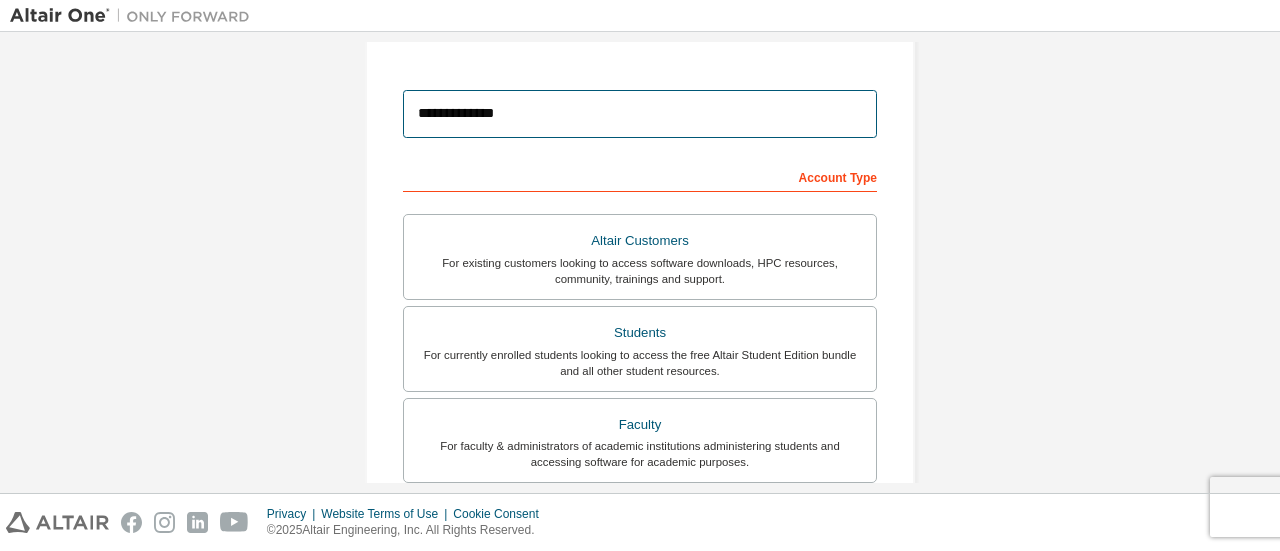 type on "**********" 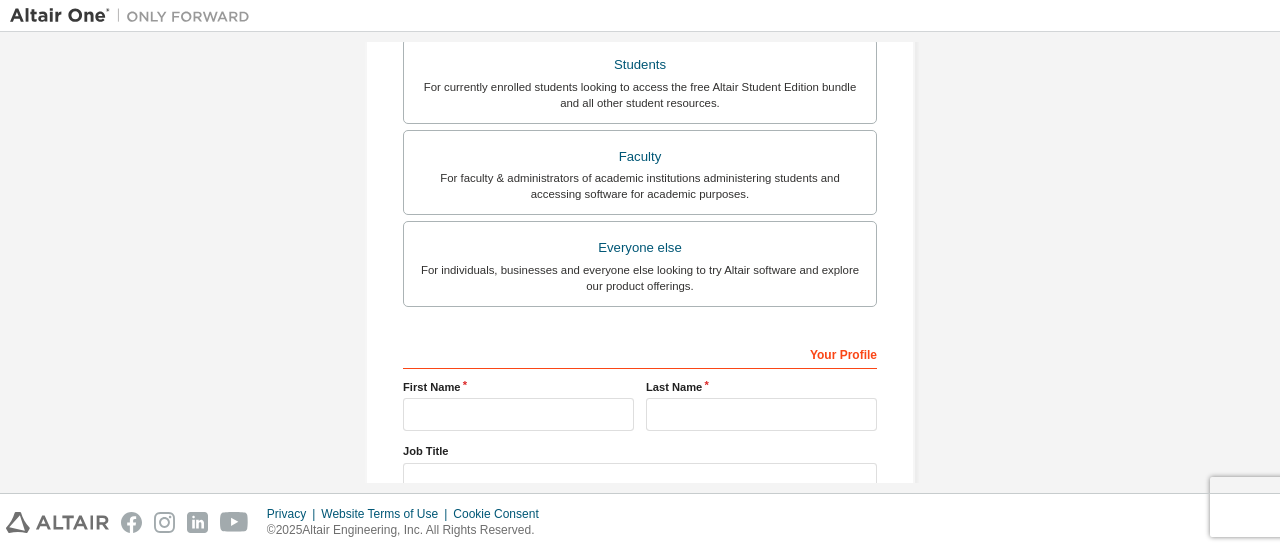 scroll, scrollTop: 200, scrollLeft: 0, axis: vertical 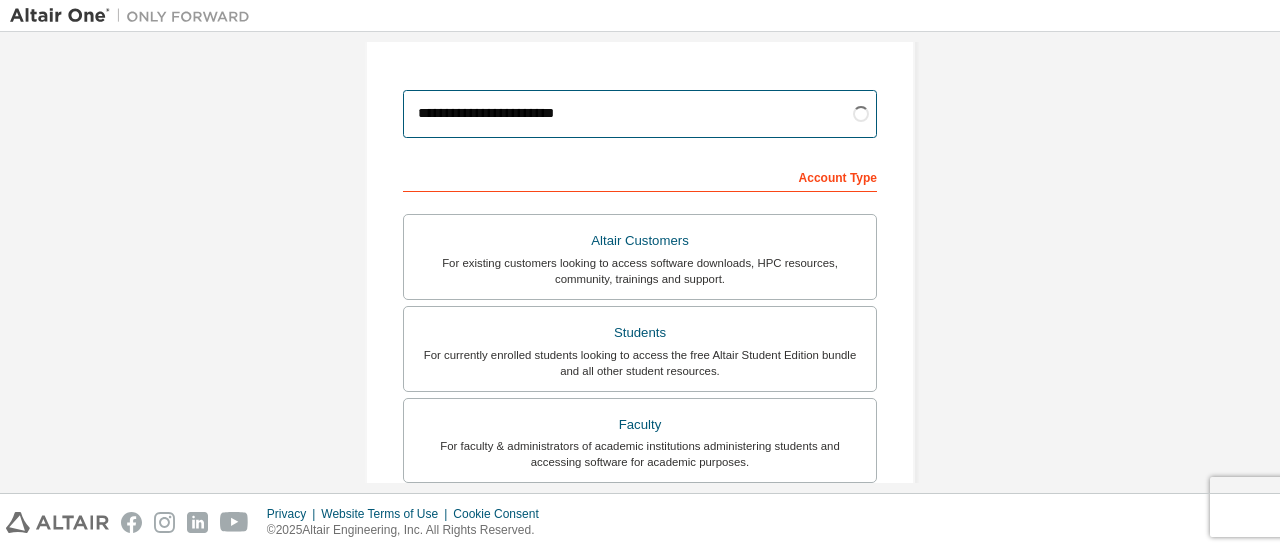 drag, startPoint x: 683, startPoint y: 121, endPoint x: 310, endPoint y: 113, distance: 373.0858 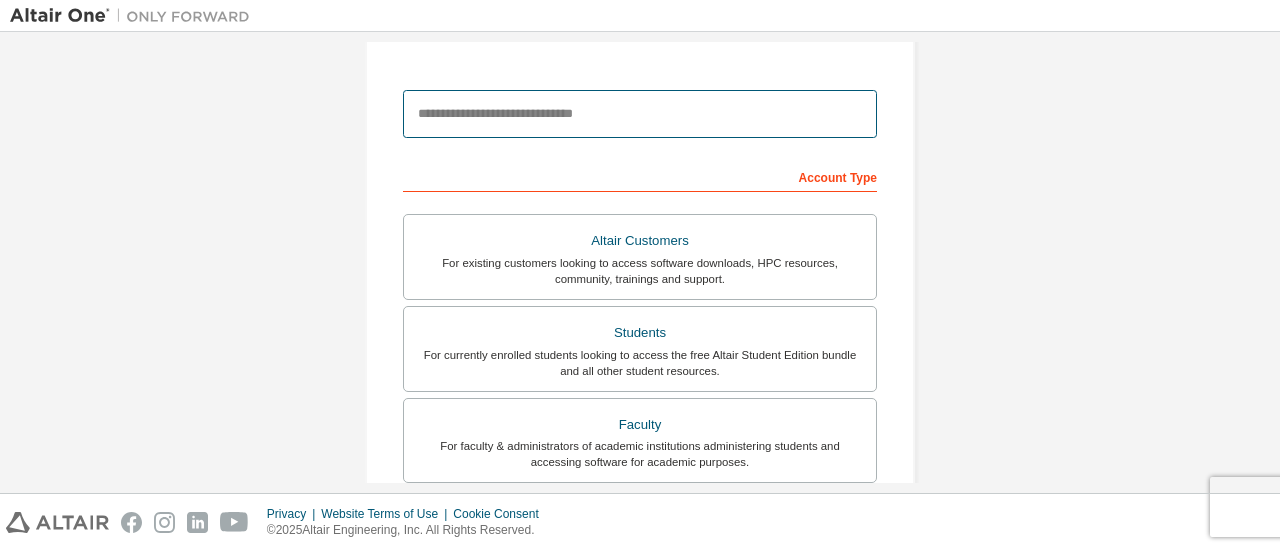 click at bounding box center [640, 114] 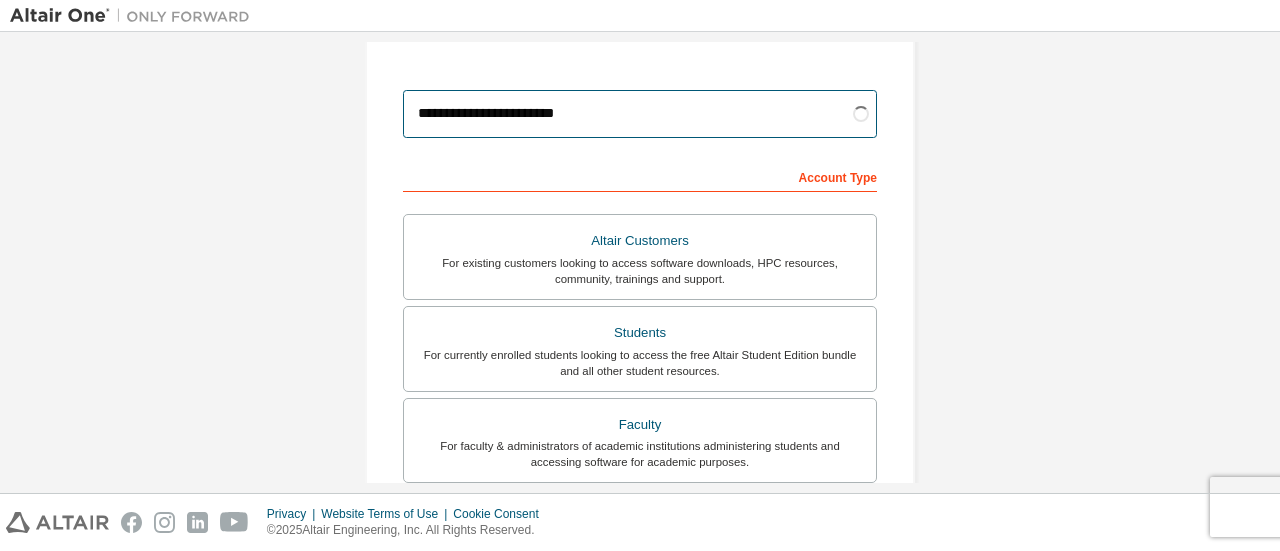 click on "**********" at bounding box center (640, 114) 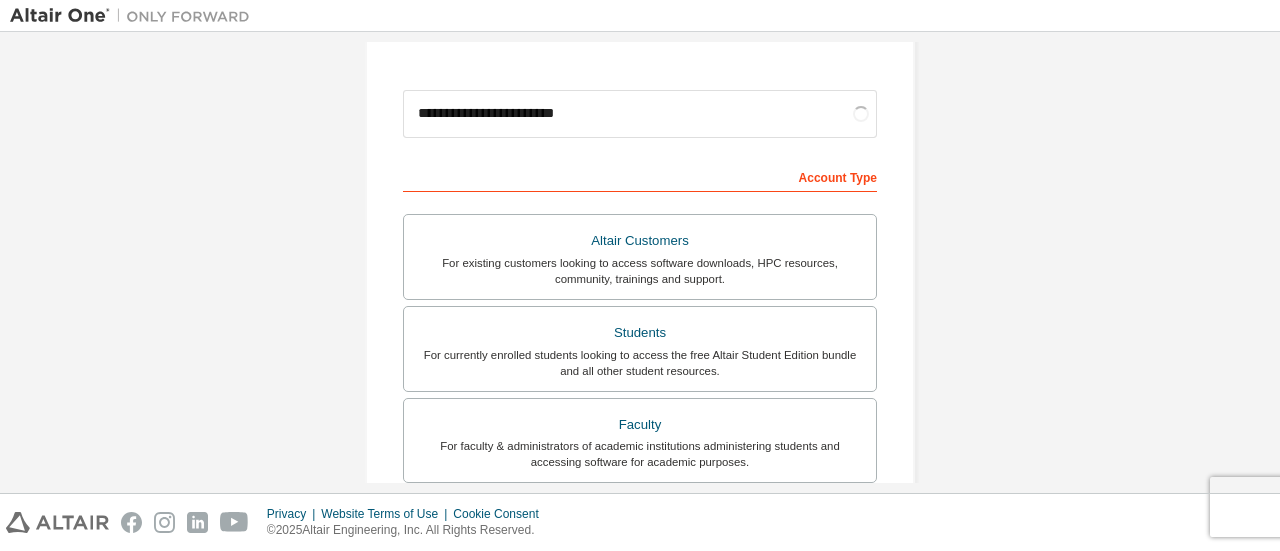 click on "**********" at bounding box center [640, 472] 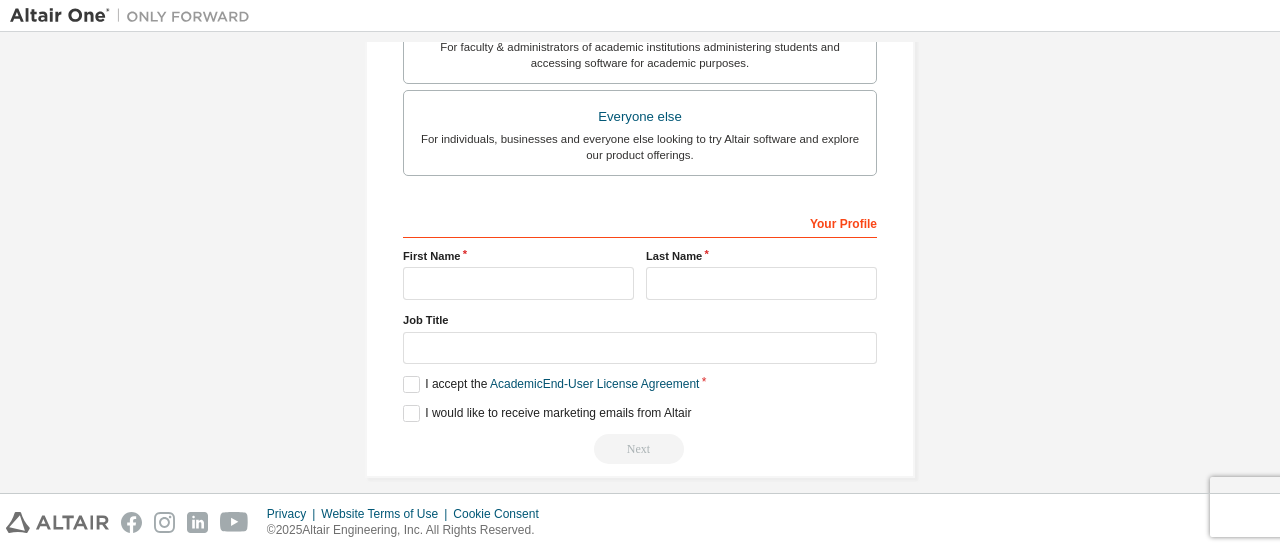 scroll, scrollTop: 600, scrollLeft: 0, axis: vertical 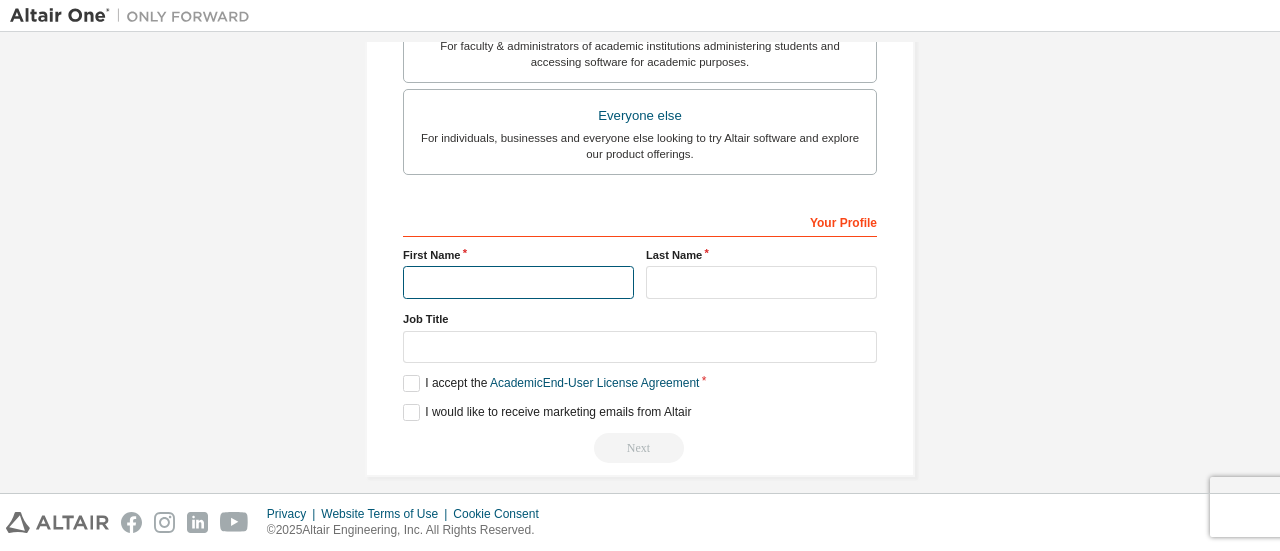 click at bounding box center [518, 282] 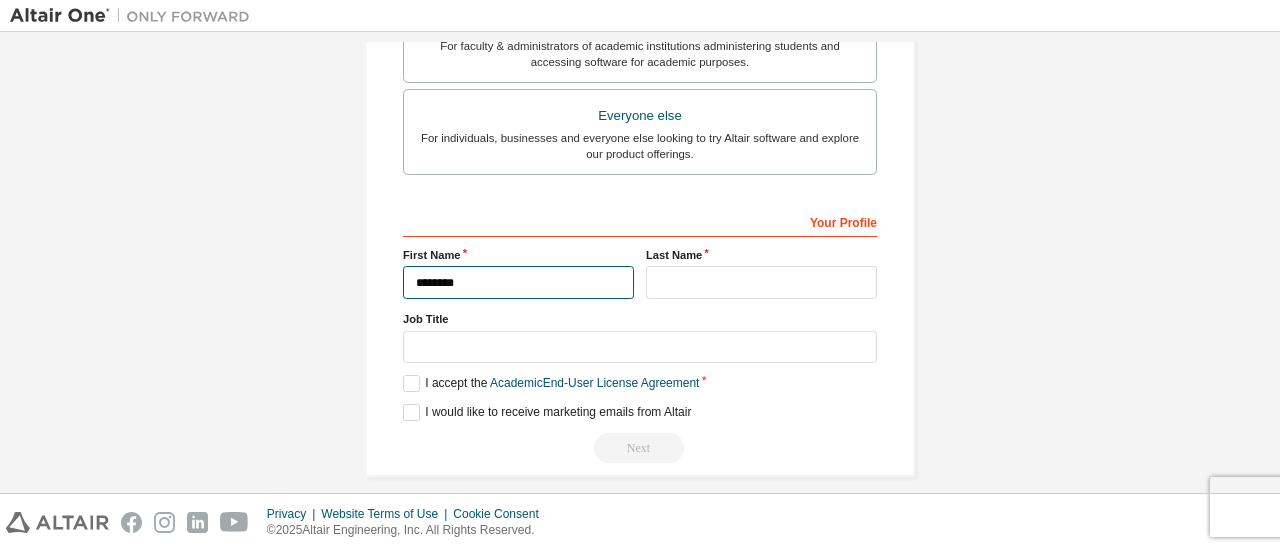 click on "********" at bounding box center [518, 282] 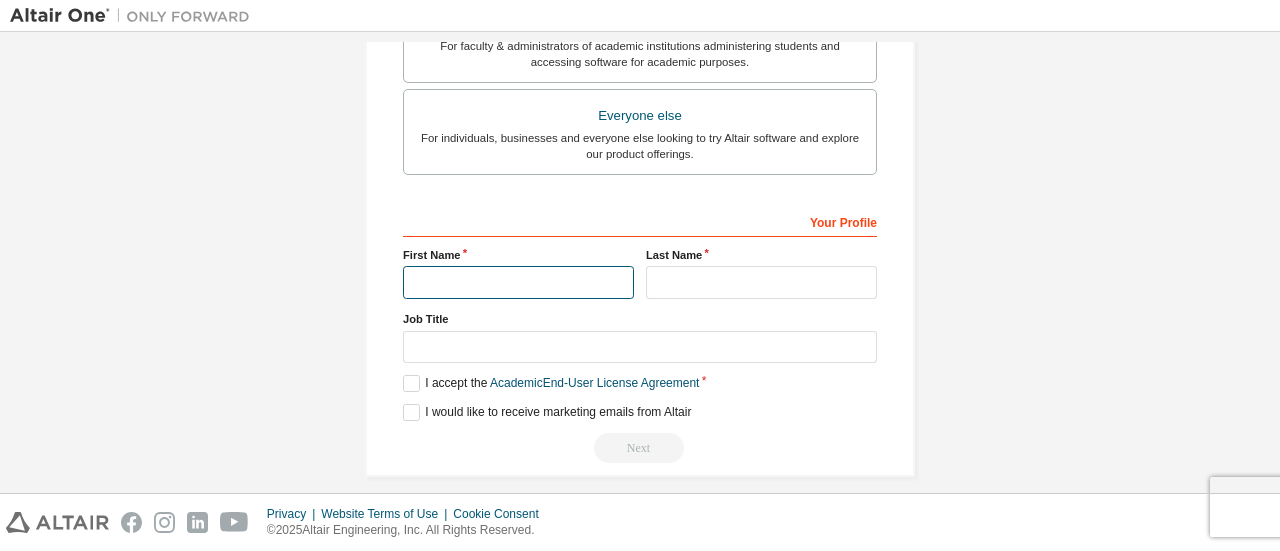 paste on "********" 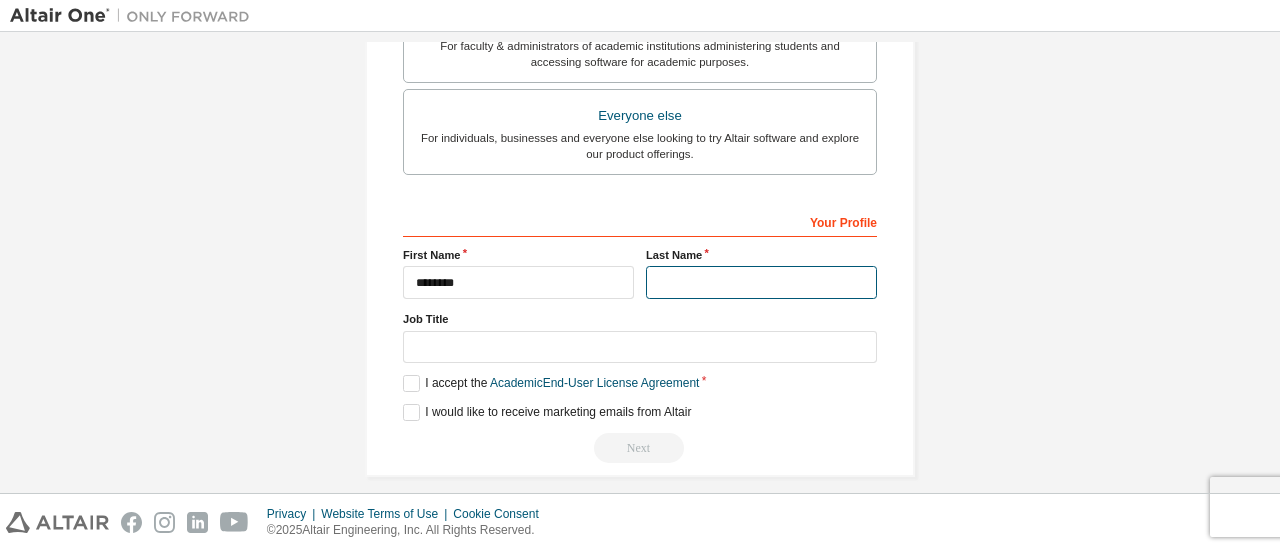 click at bounding box center [761, 282] 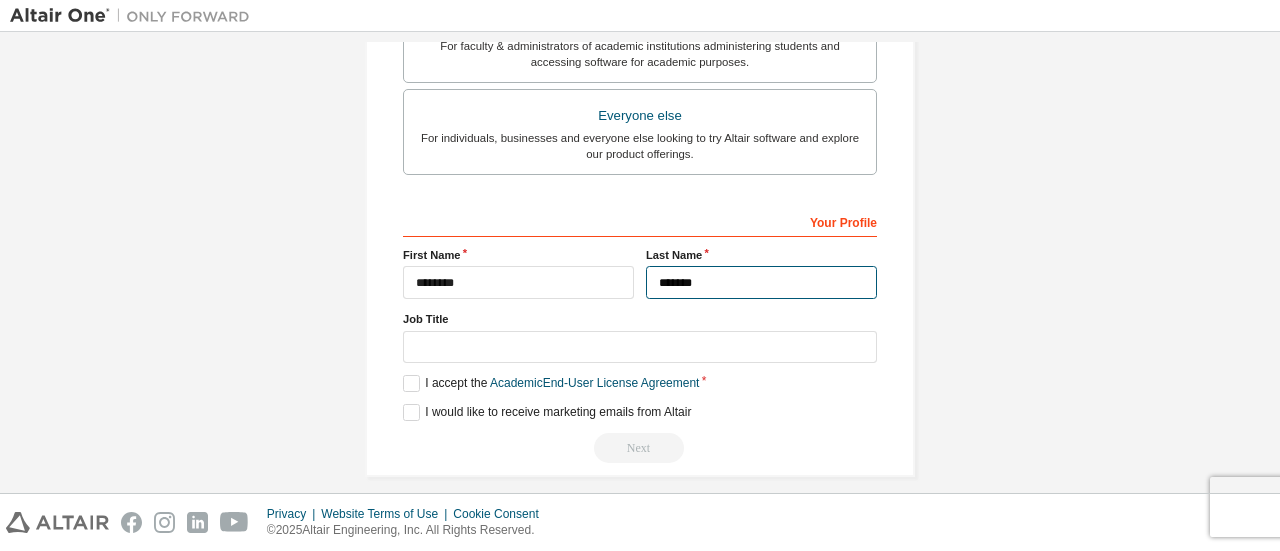 drag, startPoint x: 749, startPoint y: 283, endPoint x: 508, endPoint y: 279, distance: 241.03319 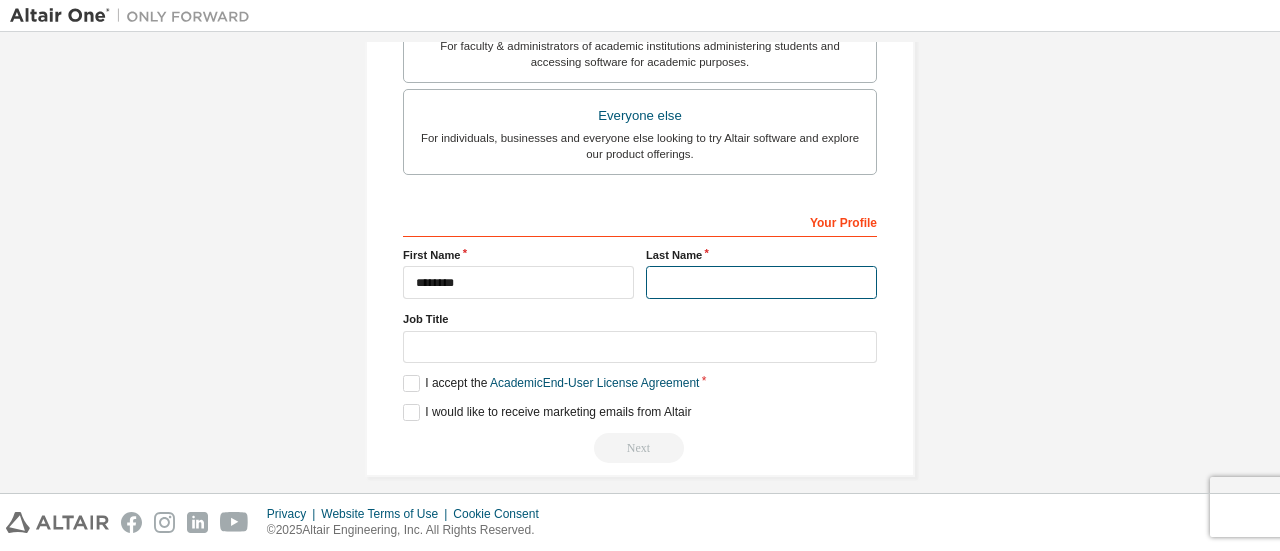 paste on "*******" 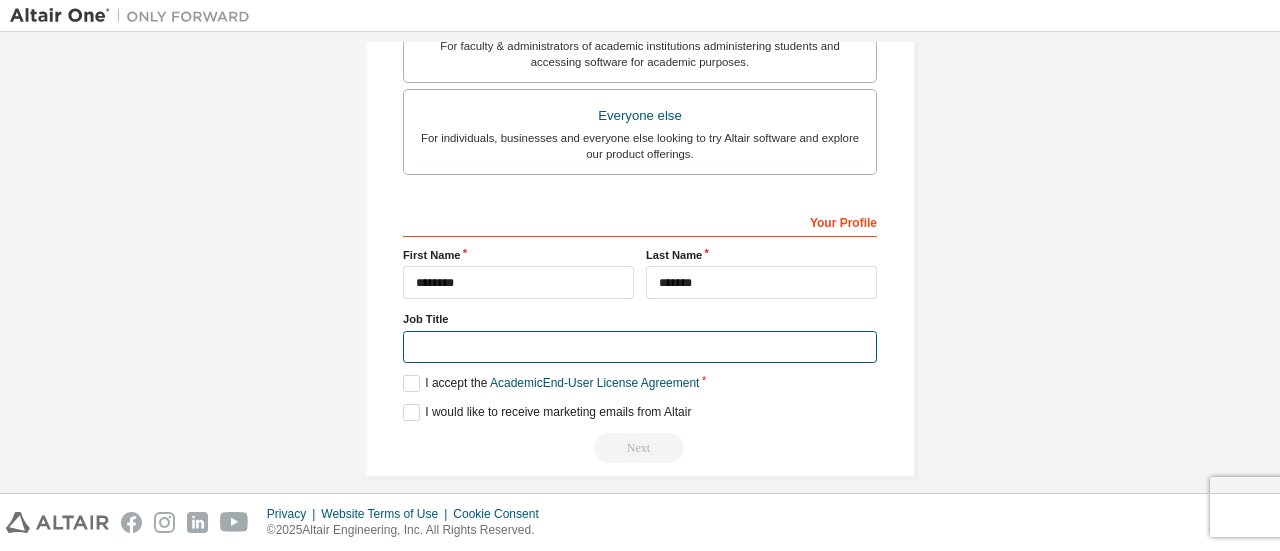 click at bounding box center (640, 347) 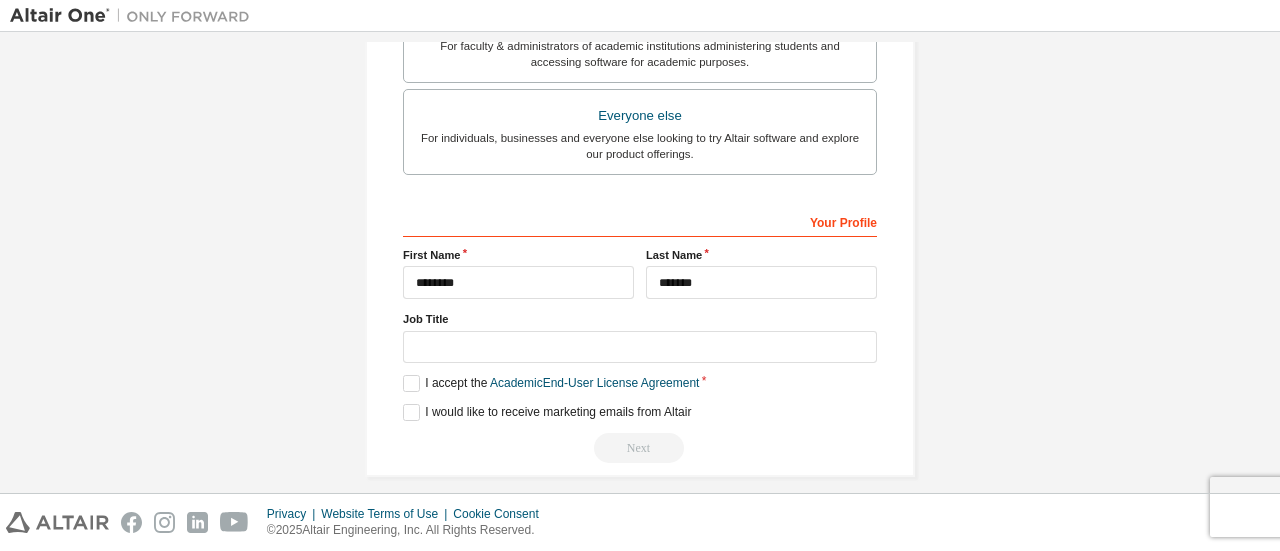 click on "Job Title" at bounding box center (640, 319) 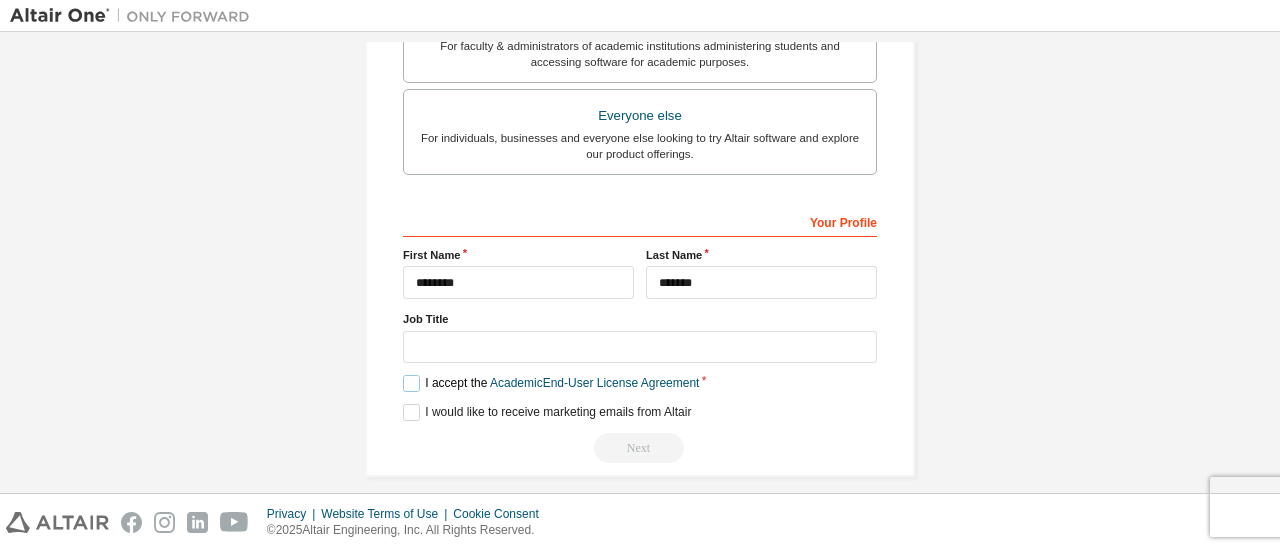 click on "I accept the   Academic   End-User License Agreement" at bounding box center [551, 383] 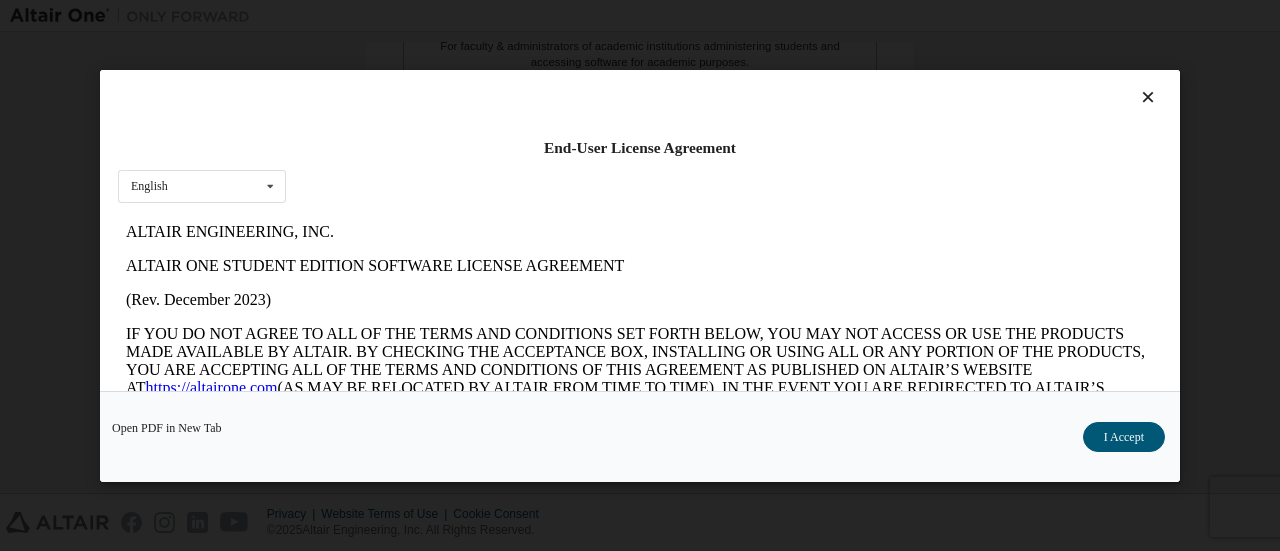 scroll, scrollTop: 0, scrollLeft: 0, axis: both 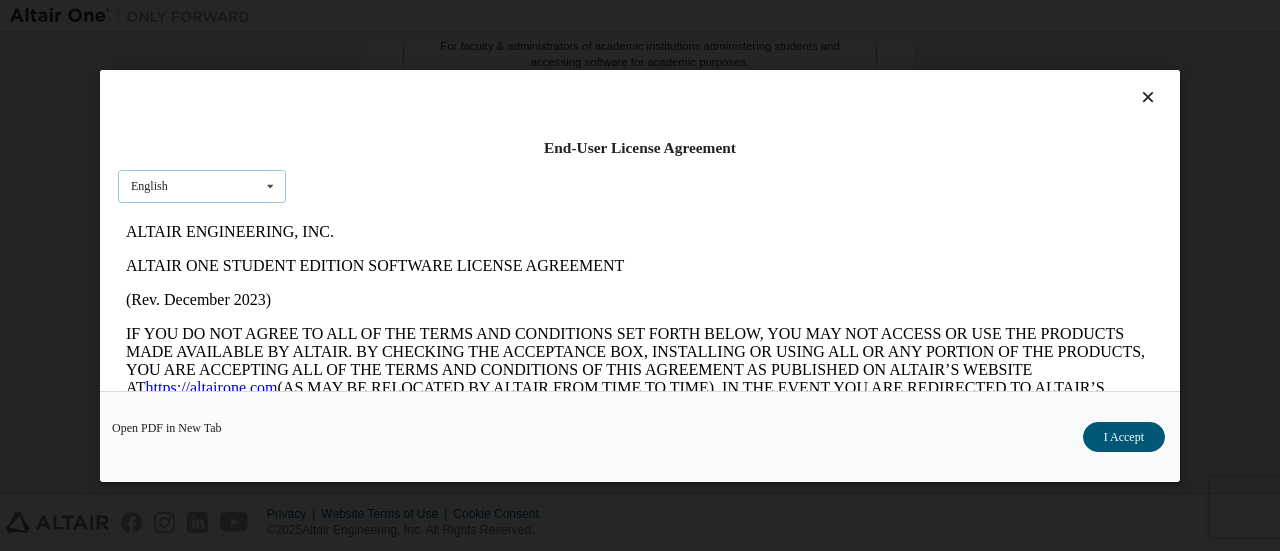 click at bounding box center [270, 185] 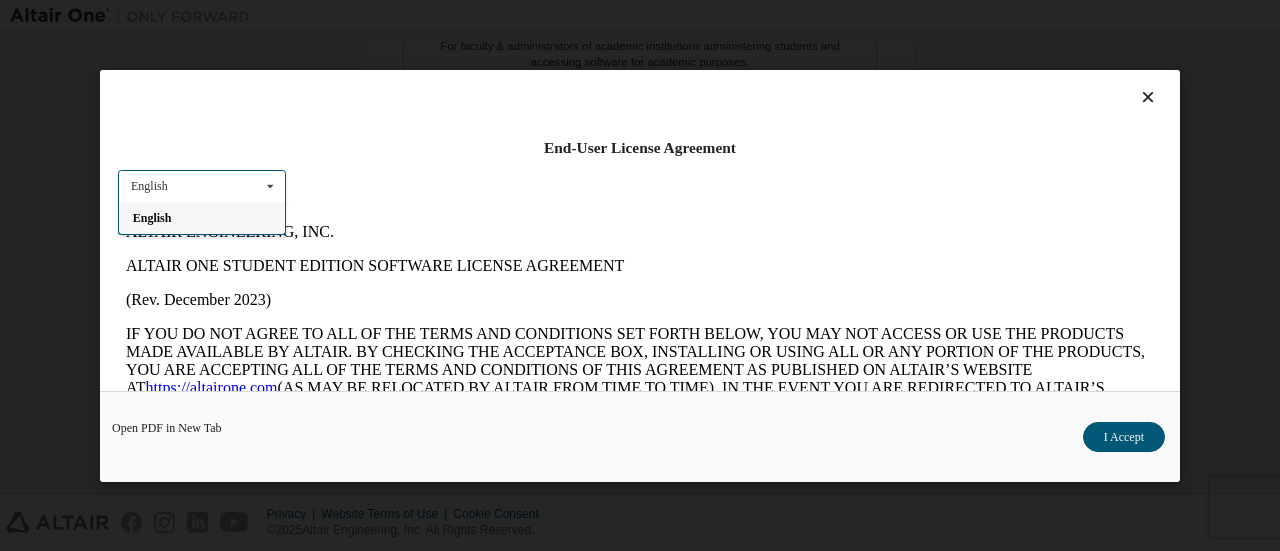 click on "English" at bounding box center (202, 217) 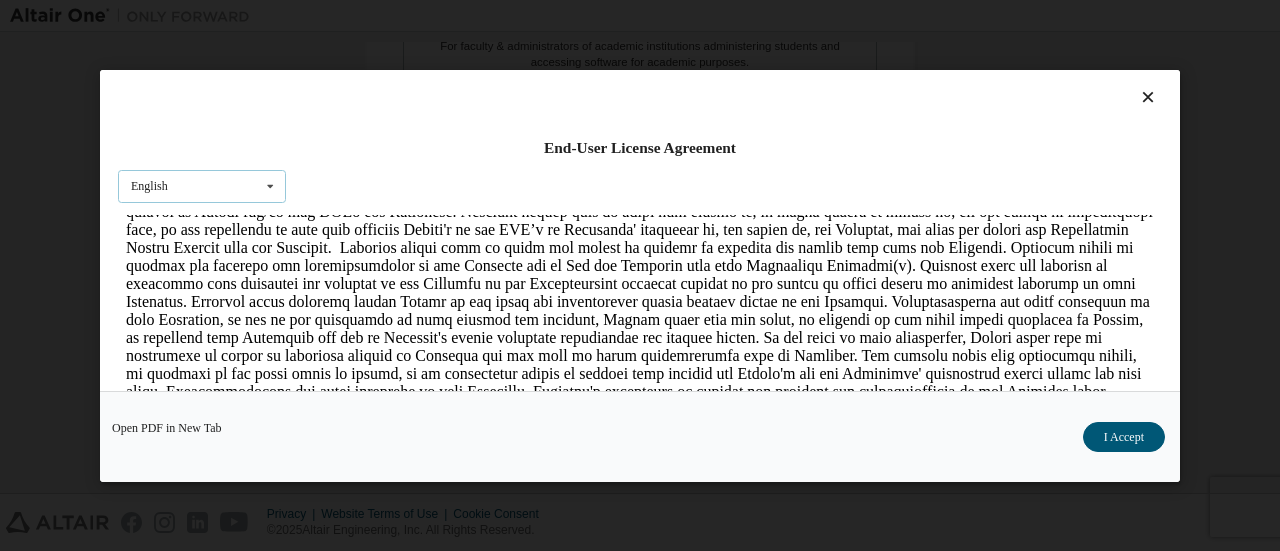 scroll, scrollTop: 2000, scrollLeft: 0, axis: vertical 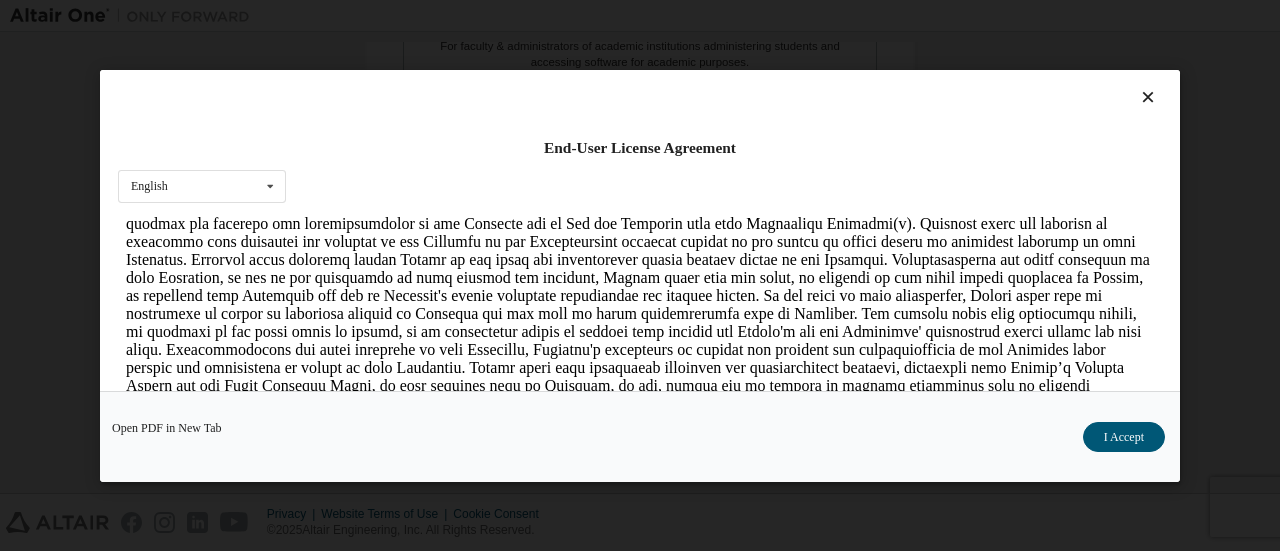 click at bounding box center (1148, 97) 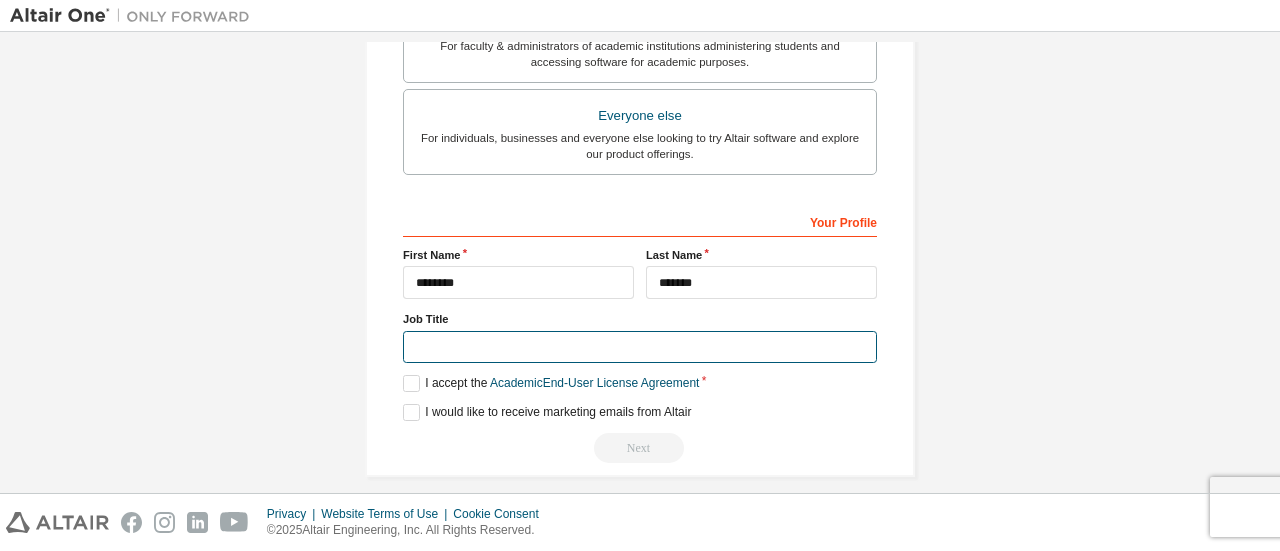 click at bounding box center [640, 347] 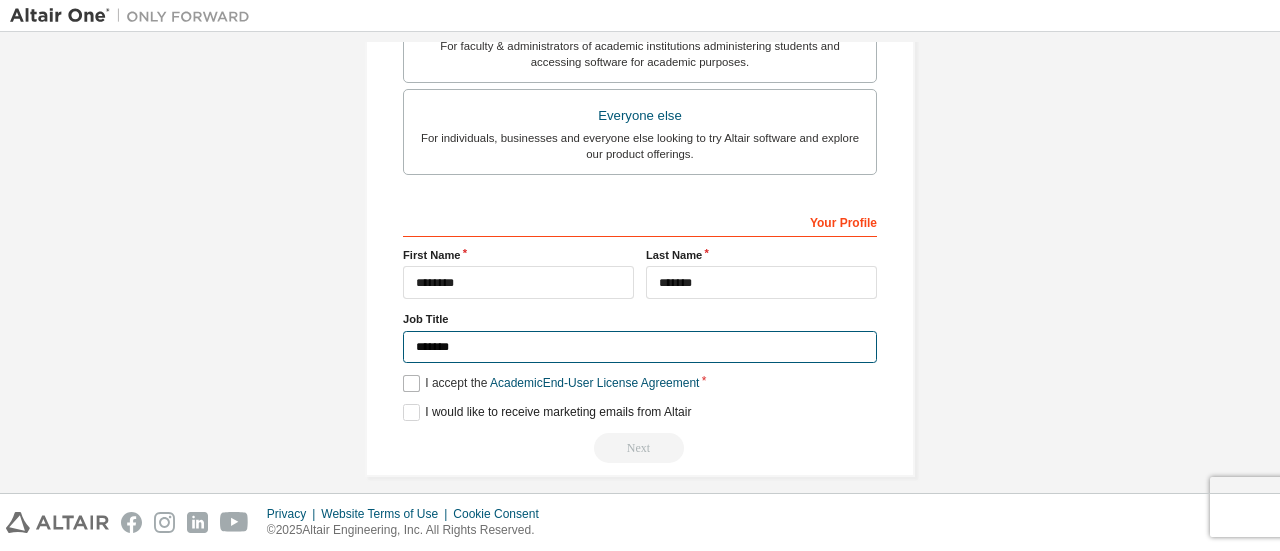 type on "*******" 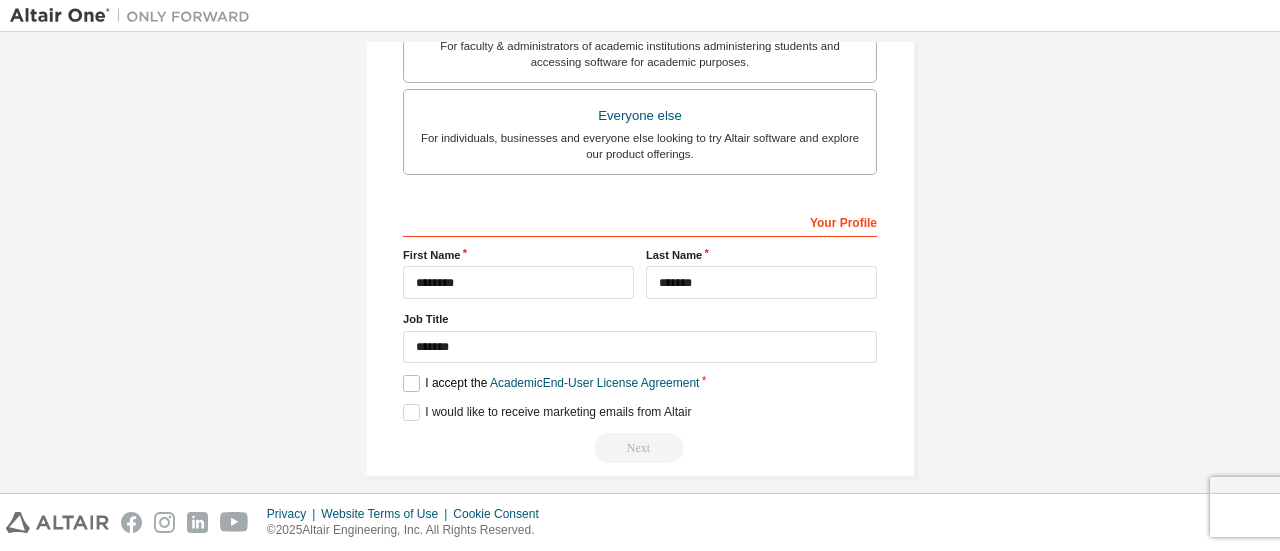 click on "I accept the   Academic   End-User License Agreement" at bounding box center [551, 383] 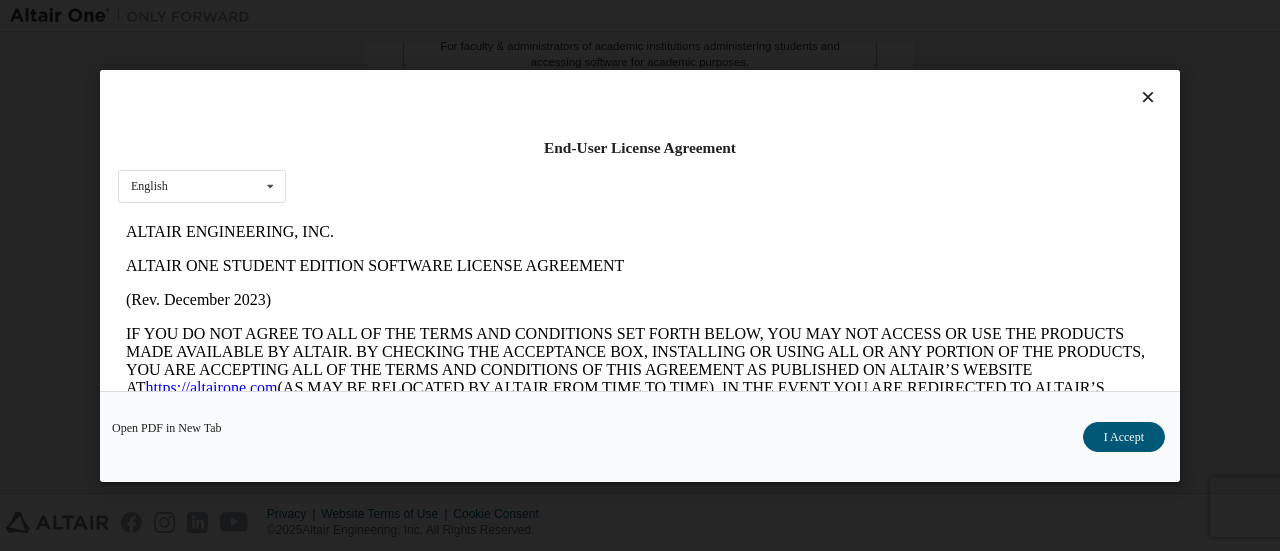 scroll, scrollTop: 0, scrollLeft: 0, axis: both 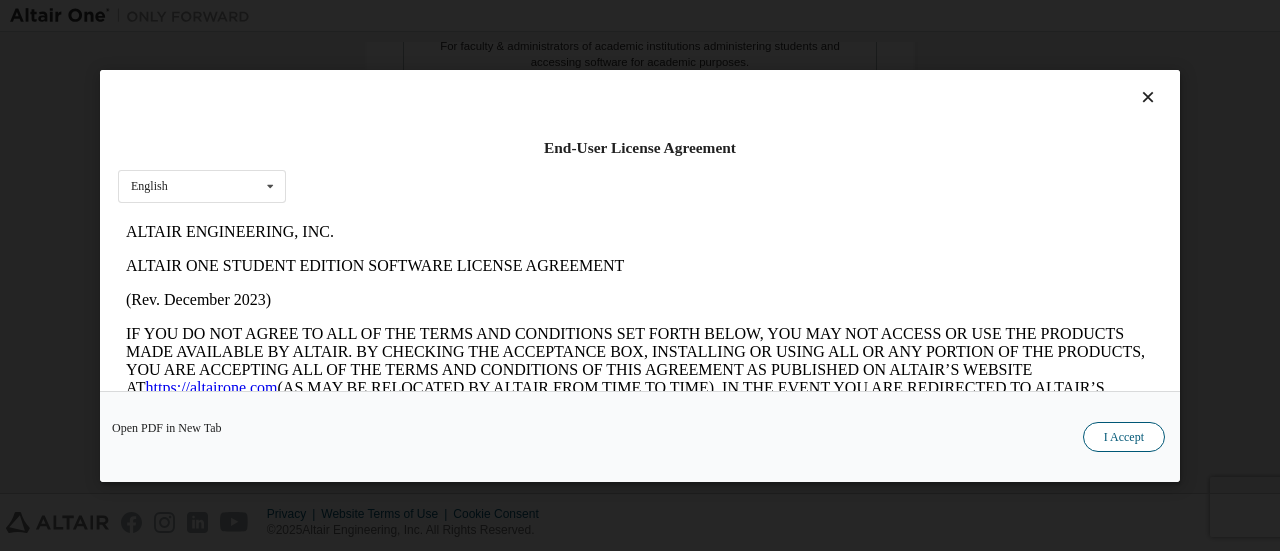 click on "I Accept" at bounding box center (1124, 436) 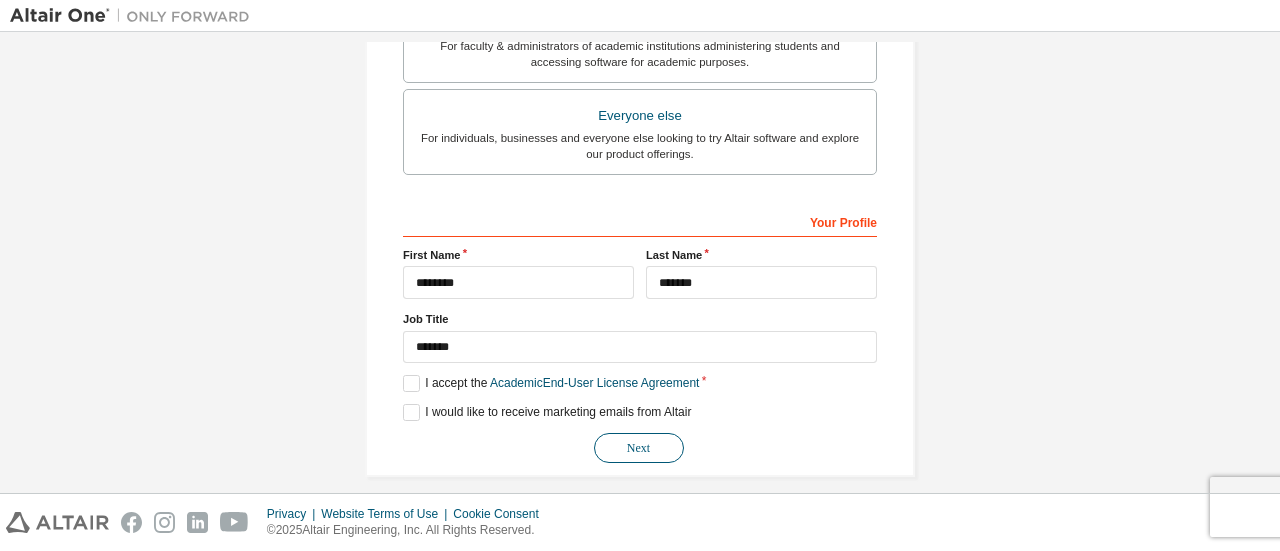 click on "Next" at bounding box center (639, 448) 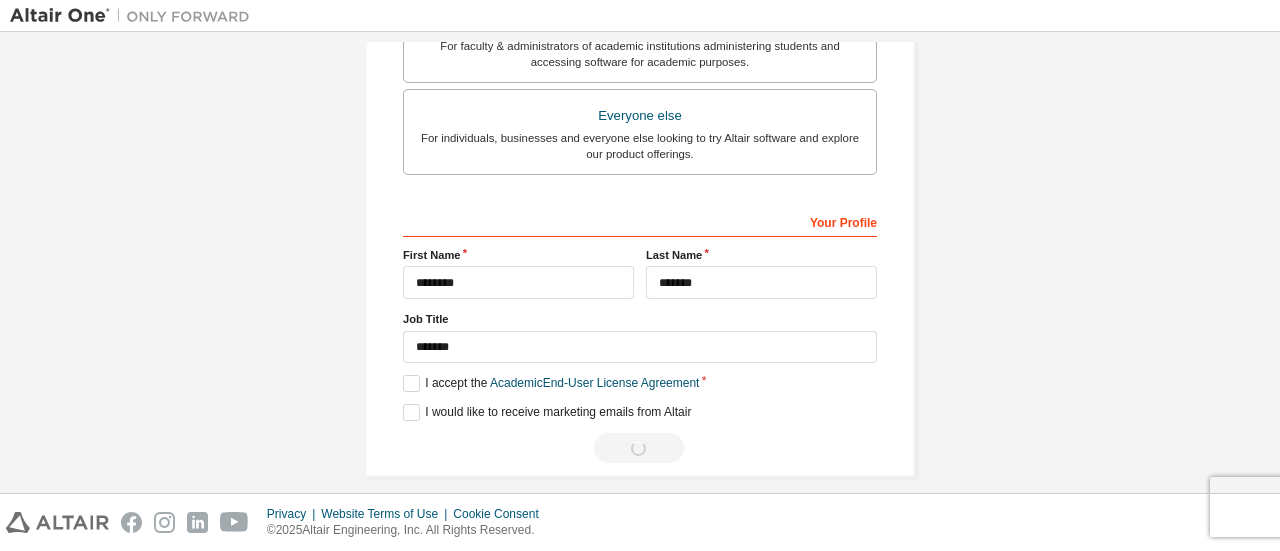 scroll, scrollTop: 34, scrollLeft: 0, axis: vertical 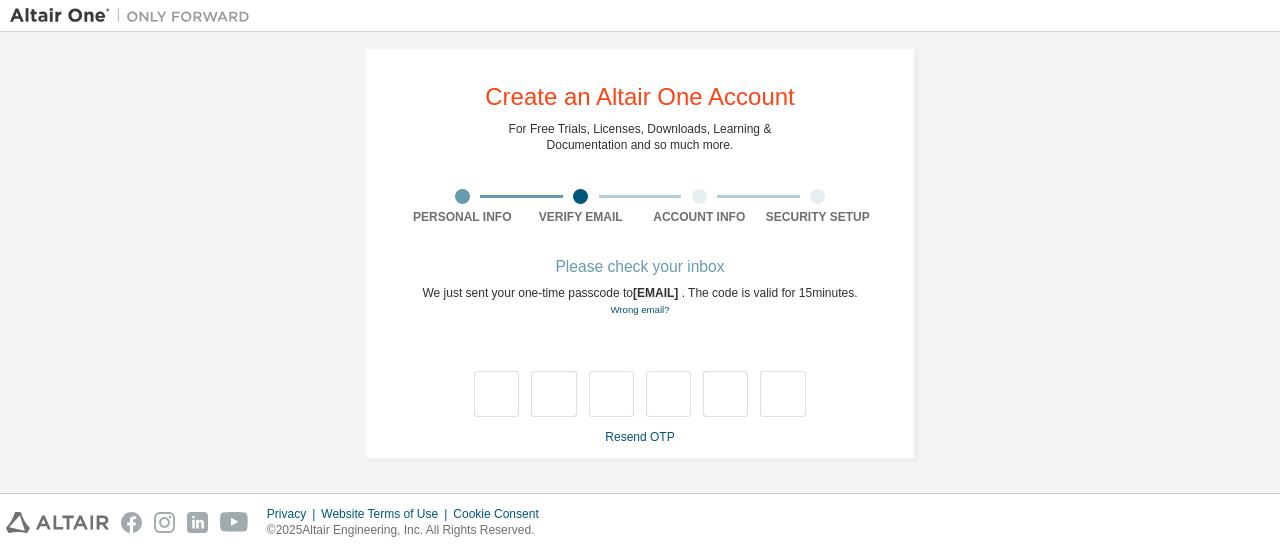 type on "*" 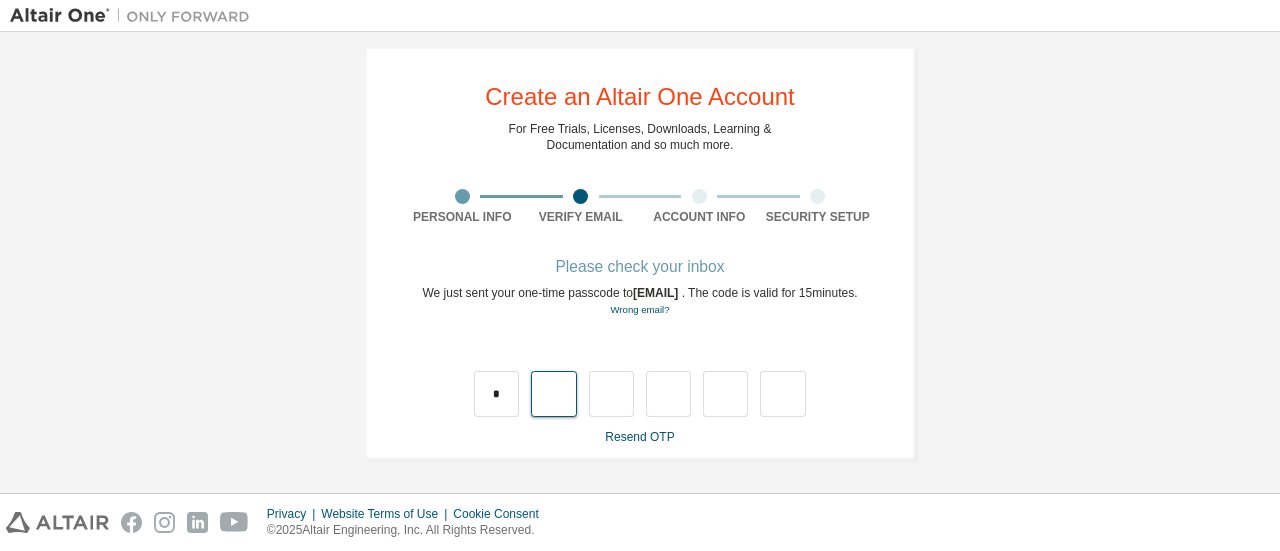 type on "*" 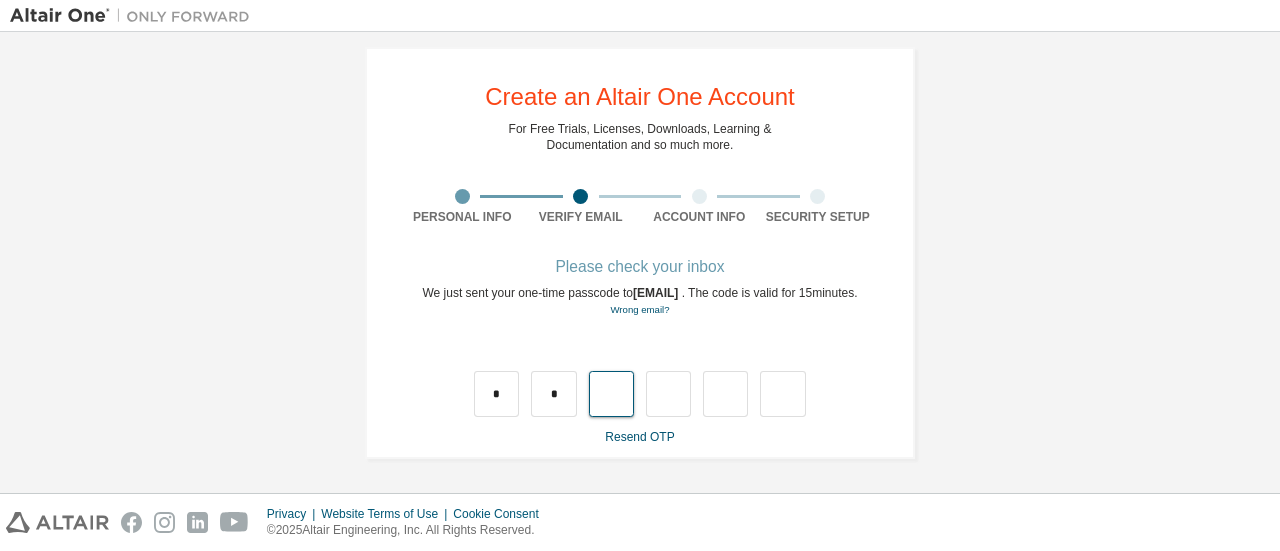 type on "*" 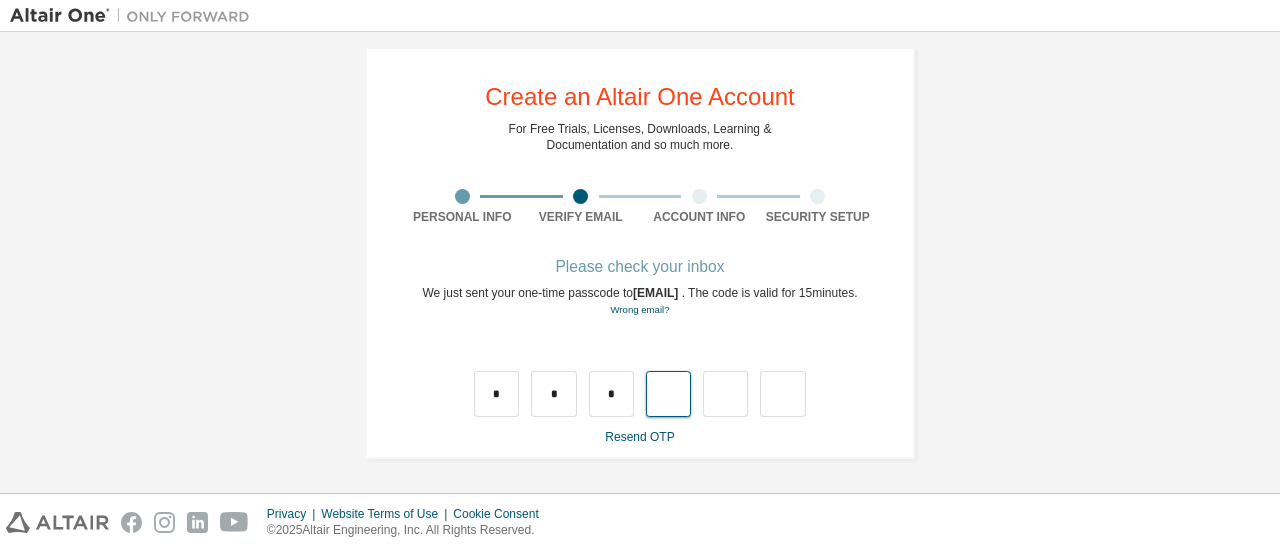 type on "*" 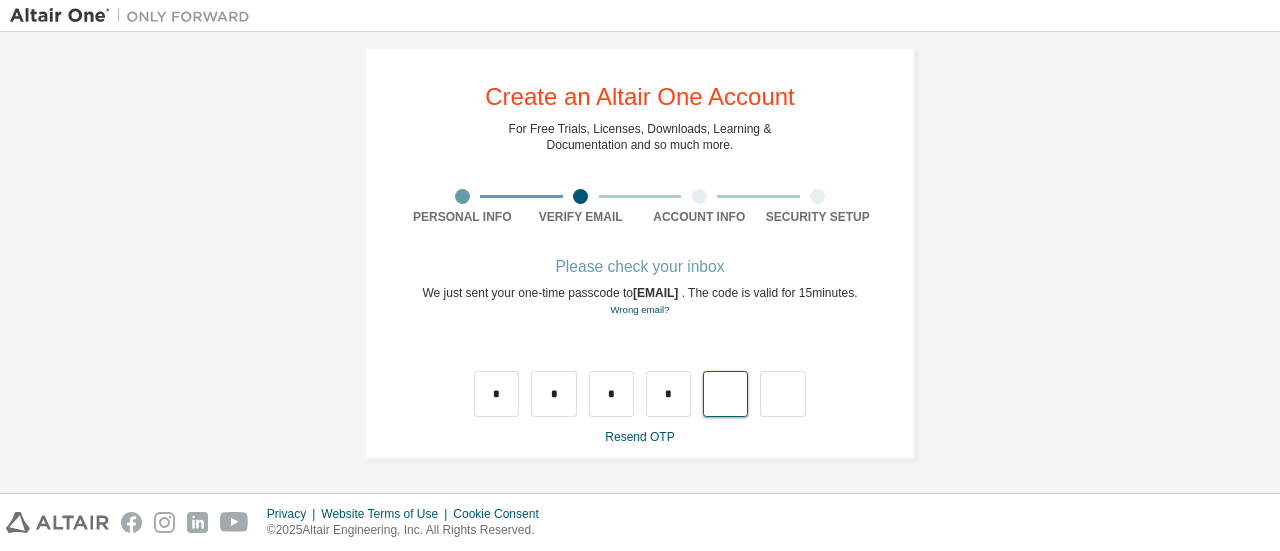 type on "*" 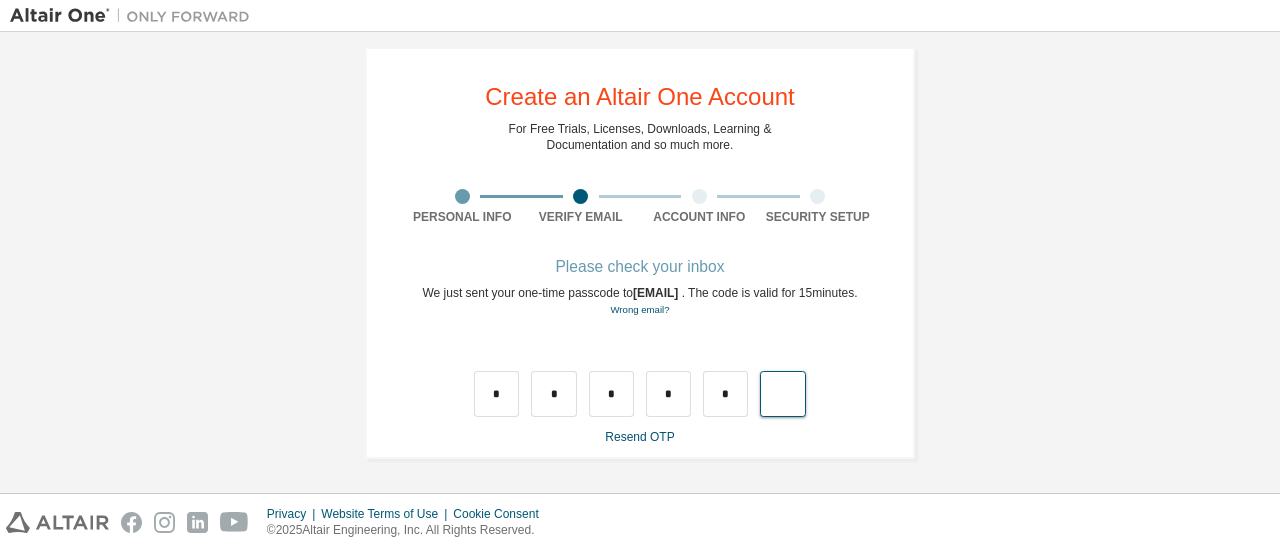 type on "*" 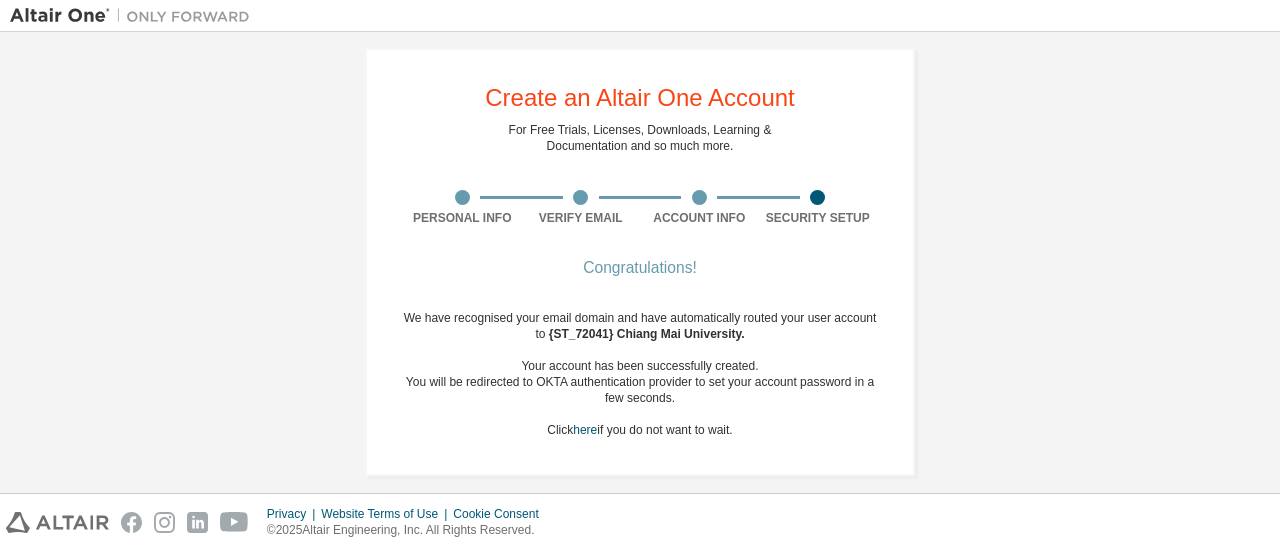 scroll, scrollTop: 34, scrollLeft: 0, axis: vertical 